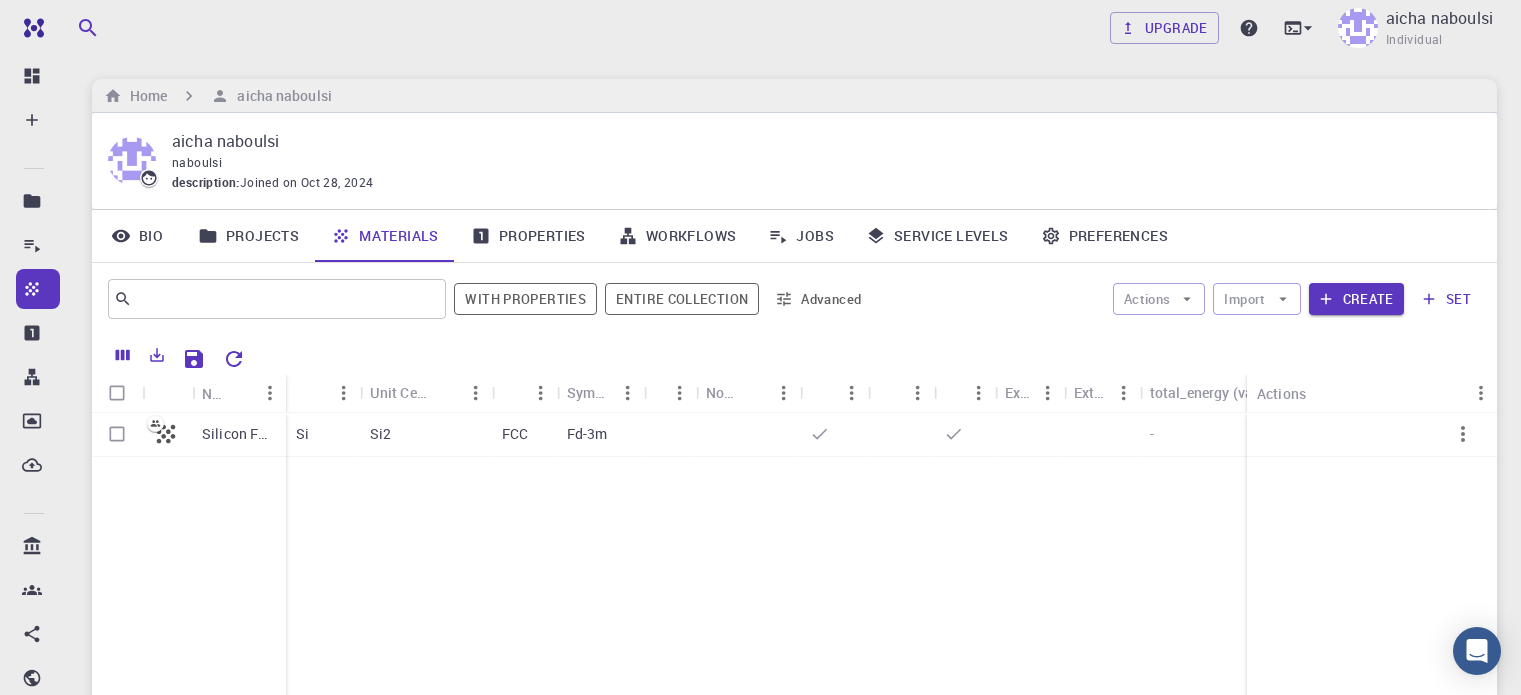 scroll, scrollTop: 0, scrollLeft: 0, axis: both 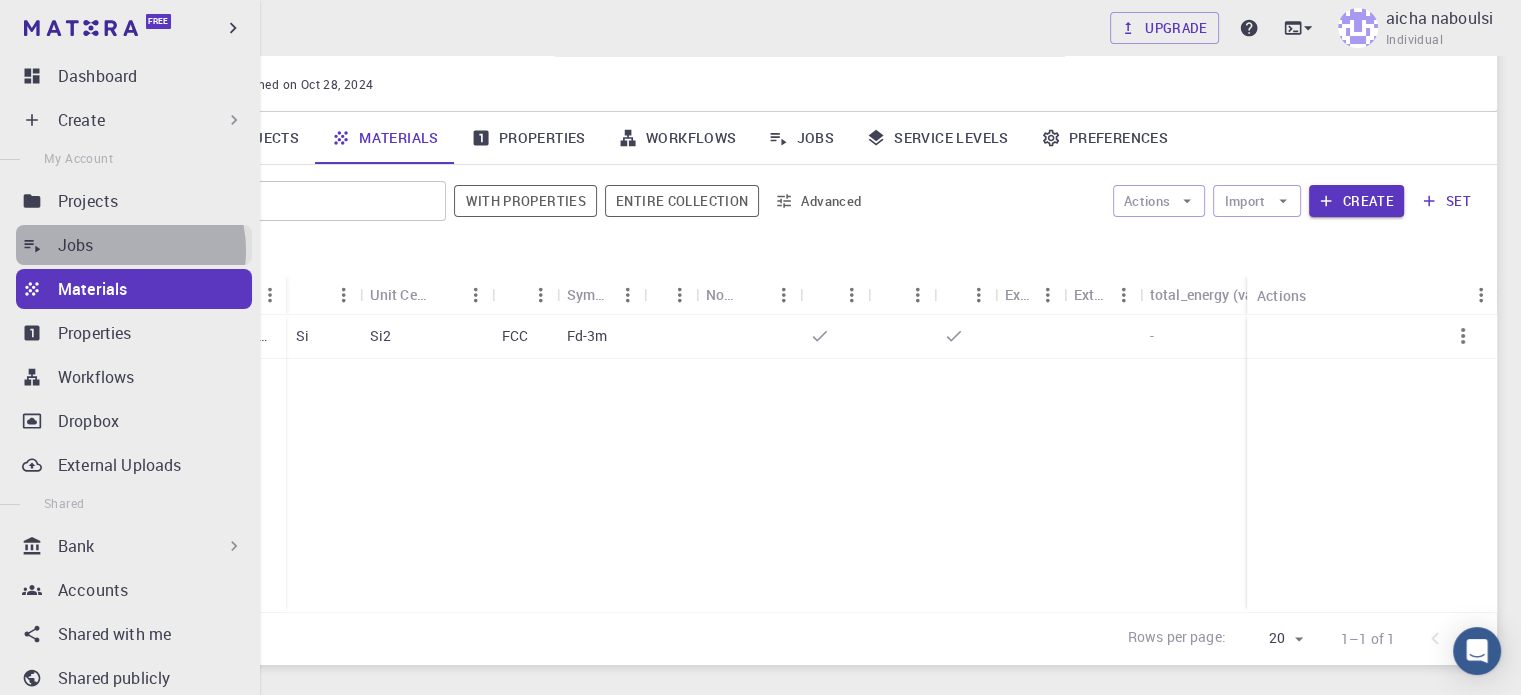 click on "Jobs" at bounding box center (155, 245) 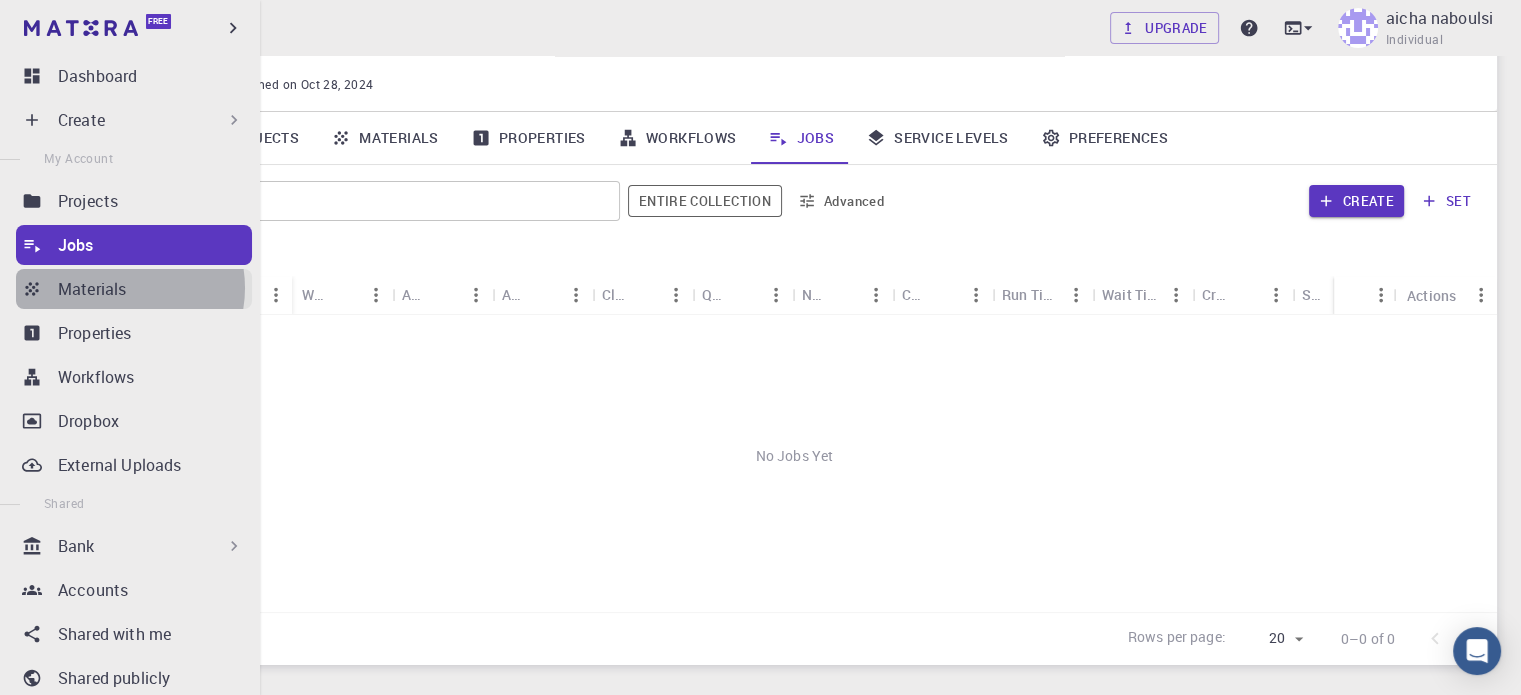 click on "Materials" at bounding box center (92, 289) 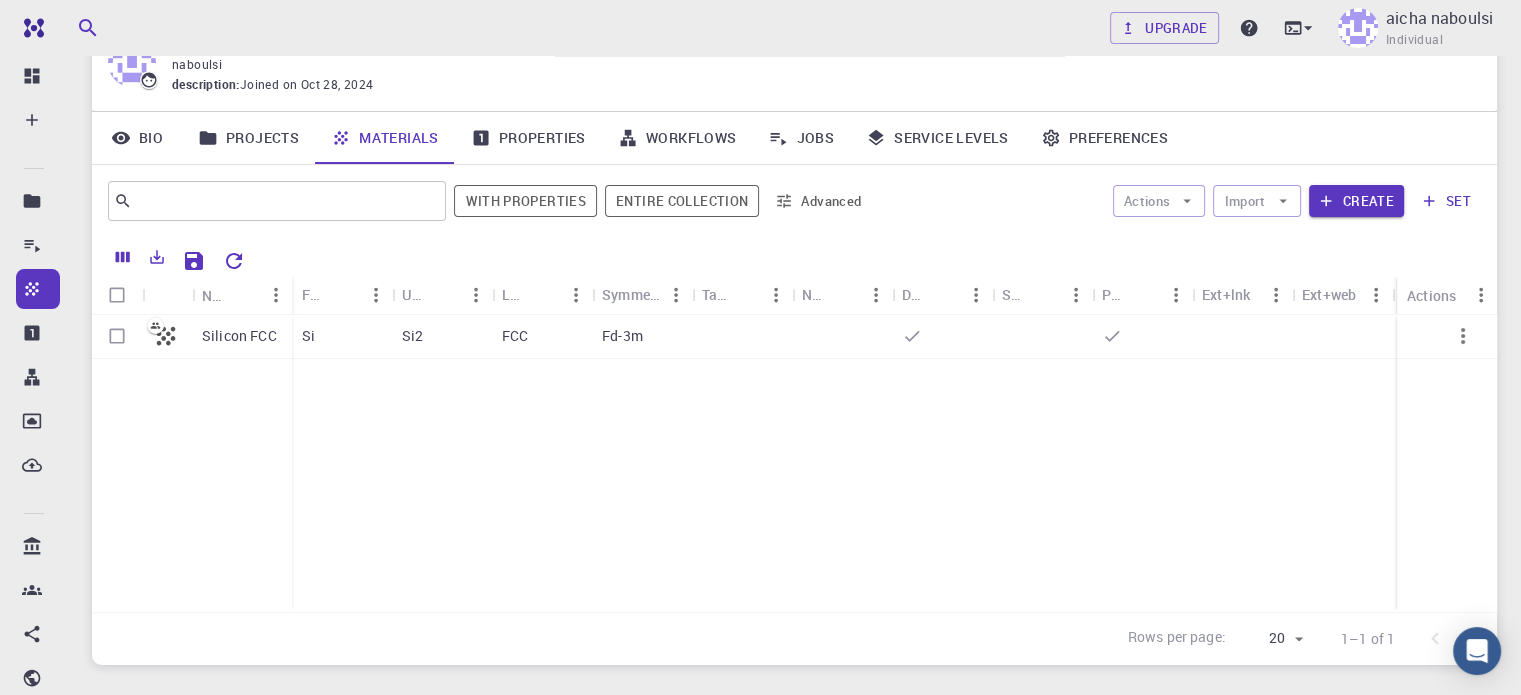 click on "Silicon FCC Si Si2 FCC Fd-3m" at bounding box center [794, 463] 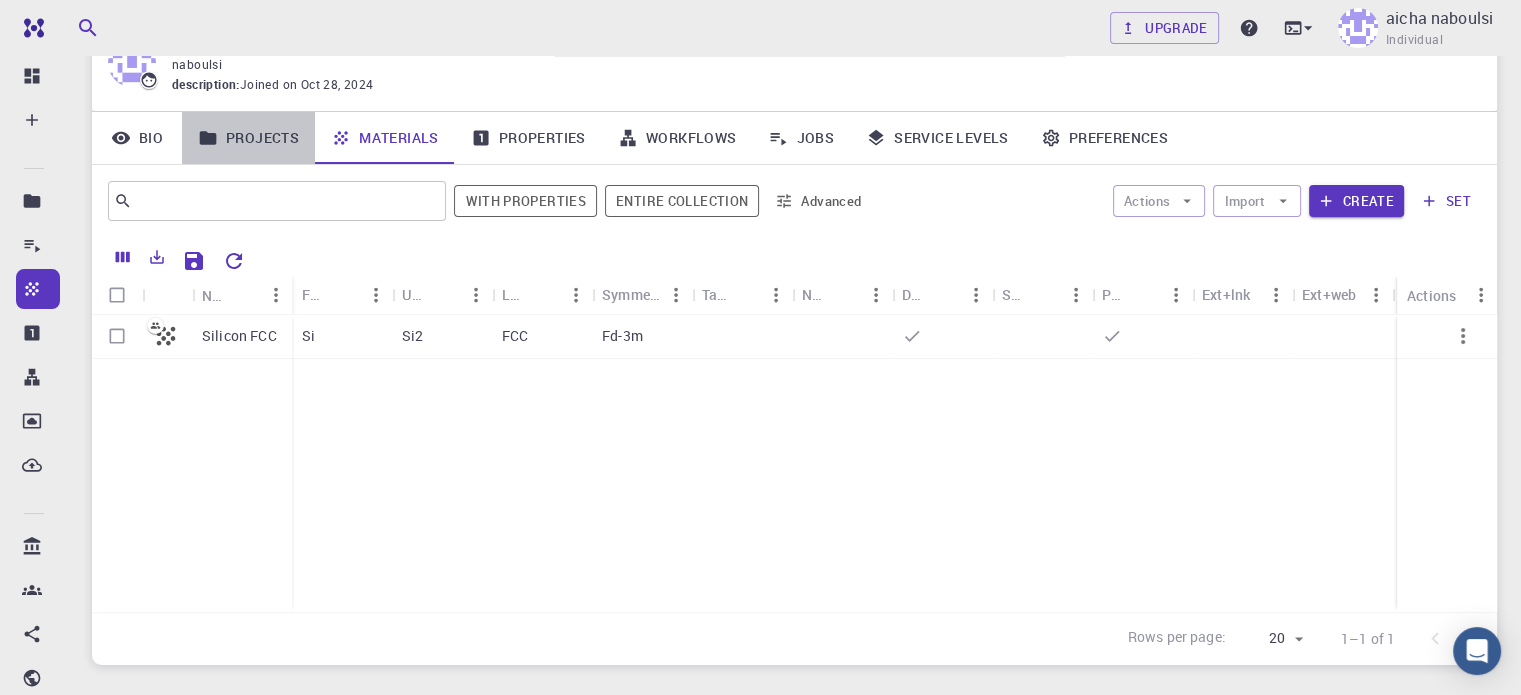 click on "Projects" at bounding box center [248, 138] 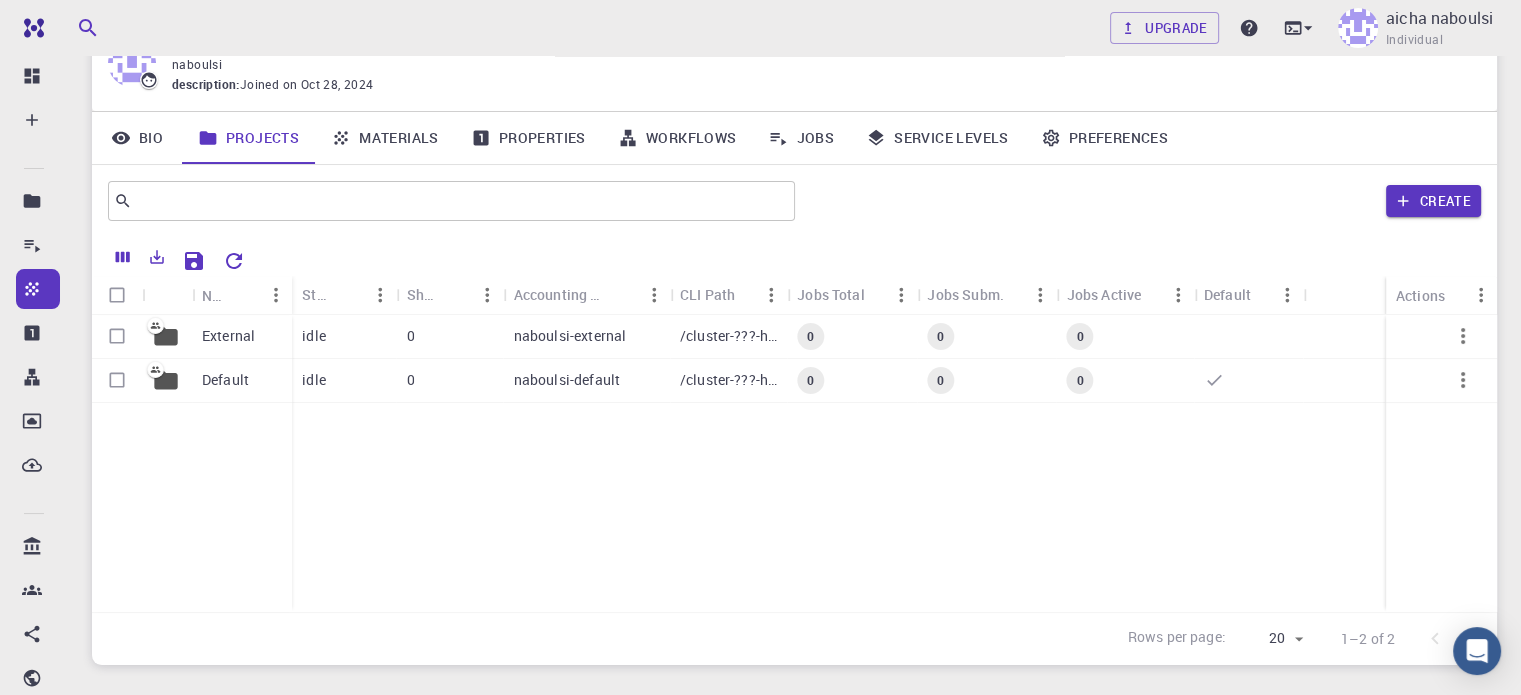 click on "Properties" at bounding box center (528, 138) 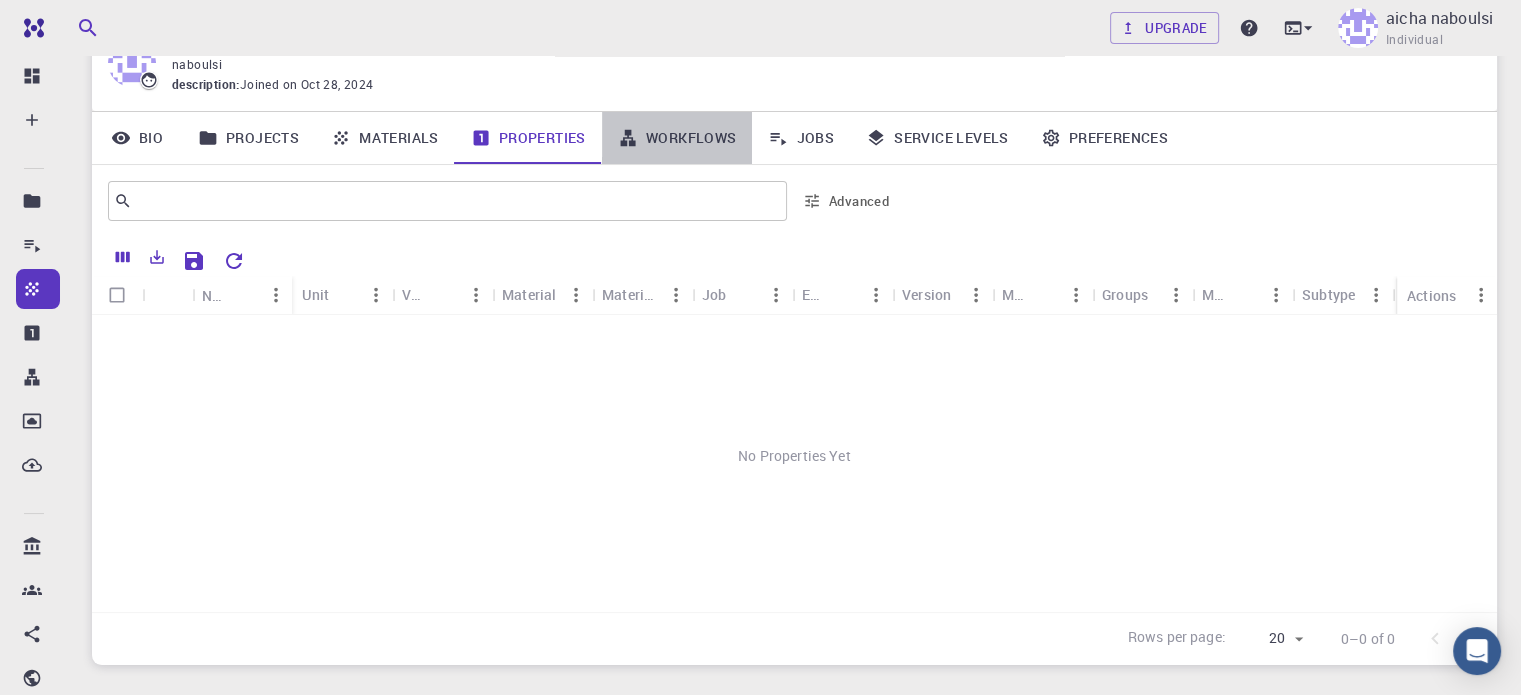 click on "Workflows" at bounding box center [677, 138] 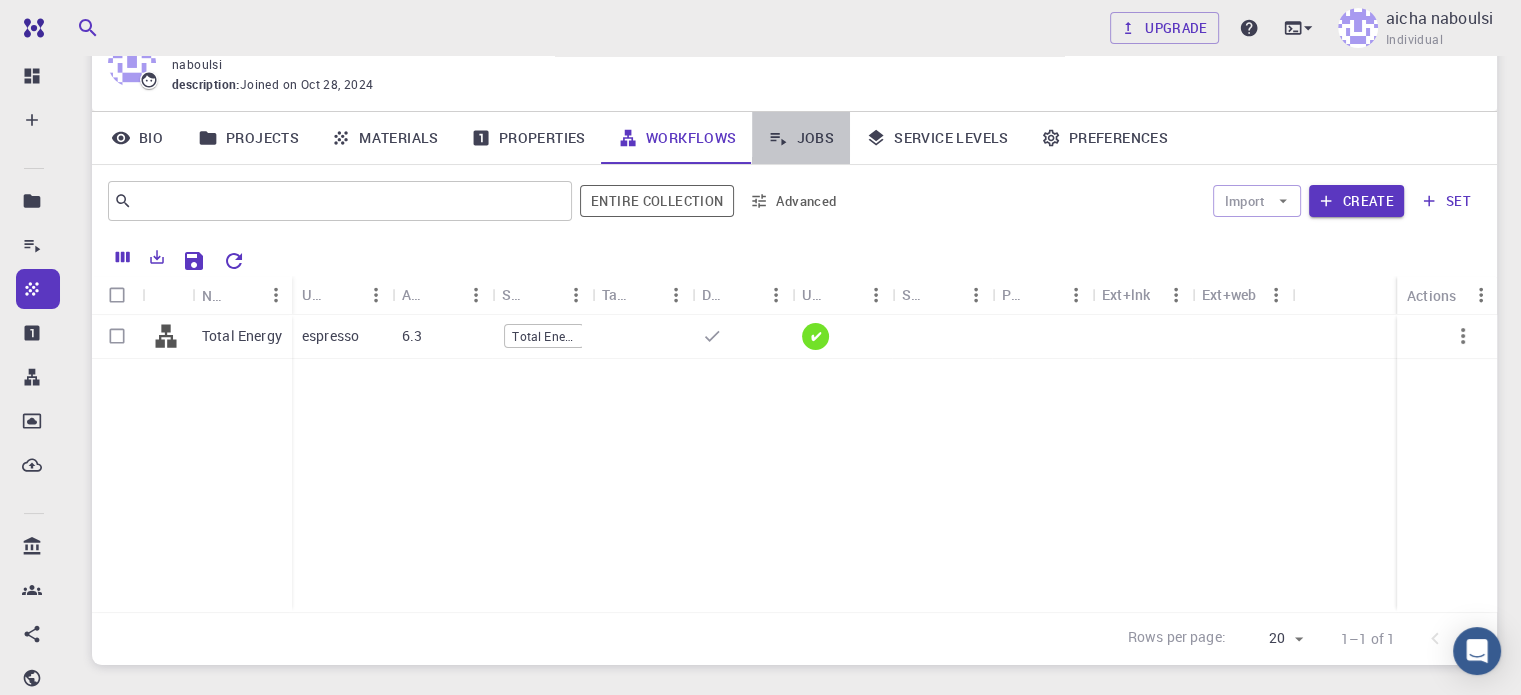 click 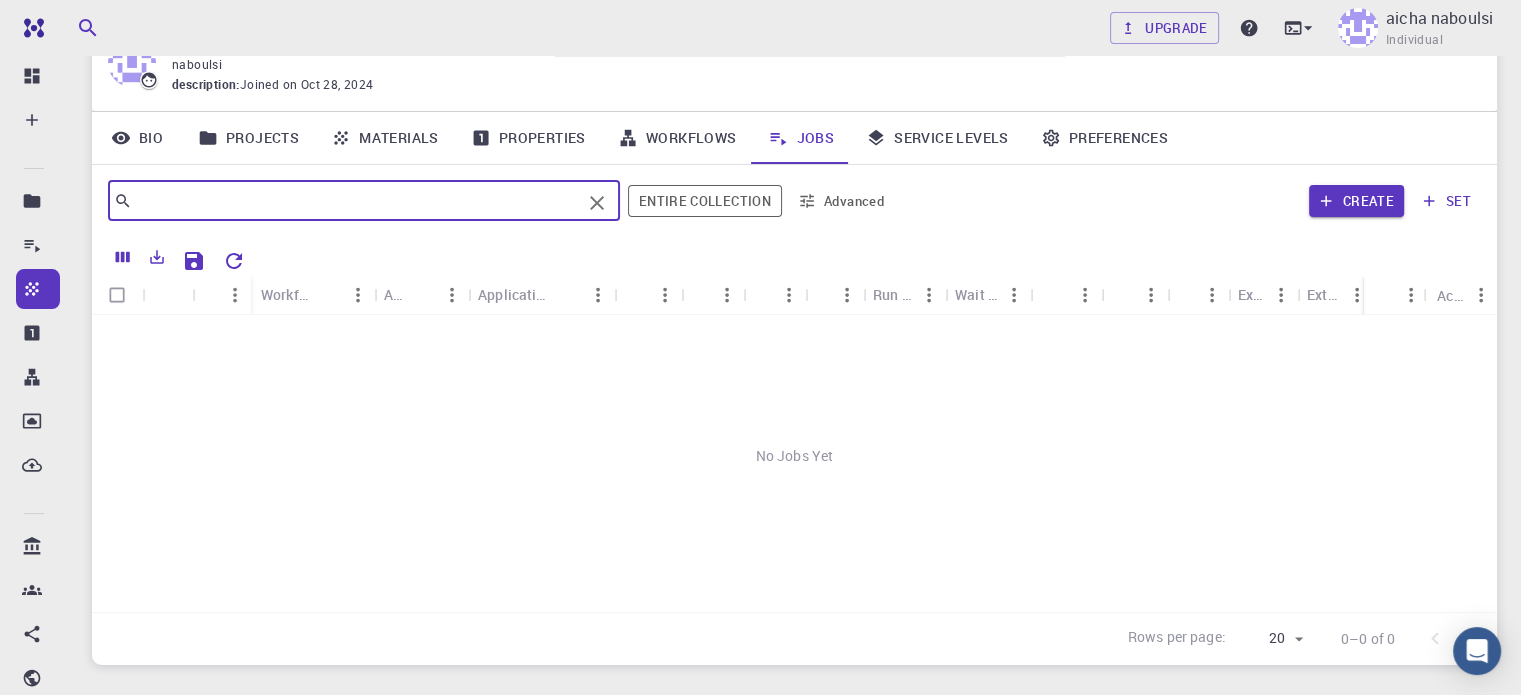 click at bounding box center (356, 201) 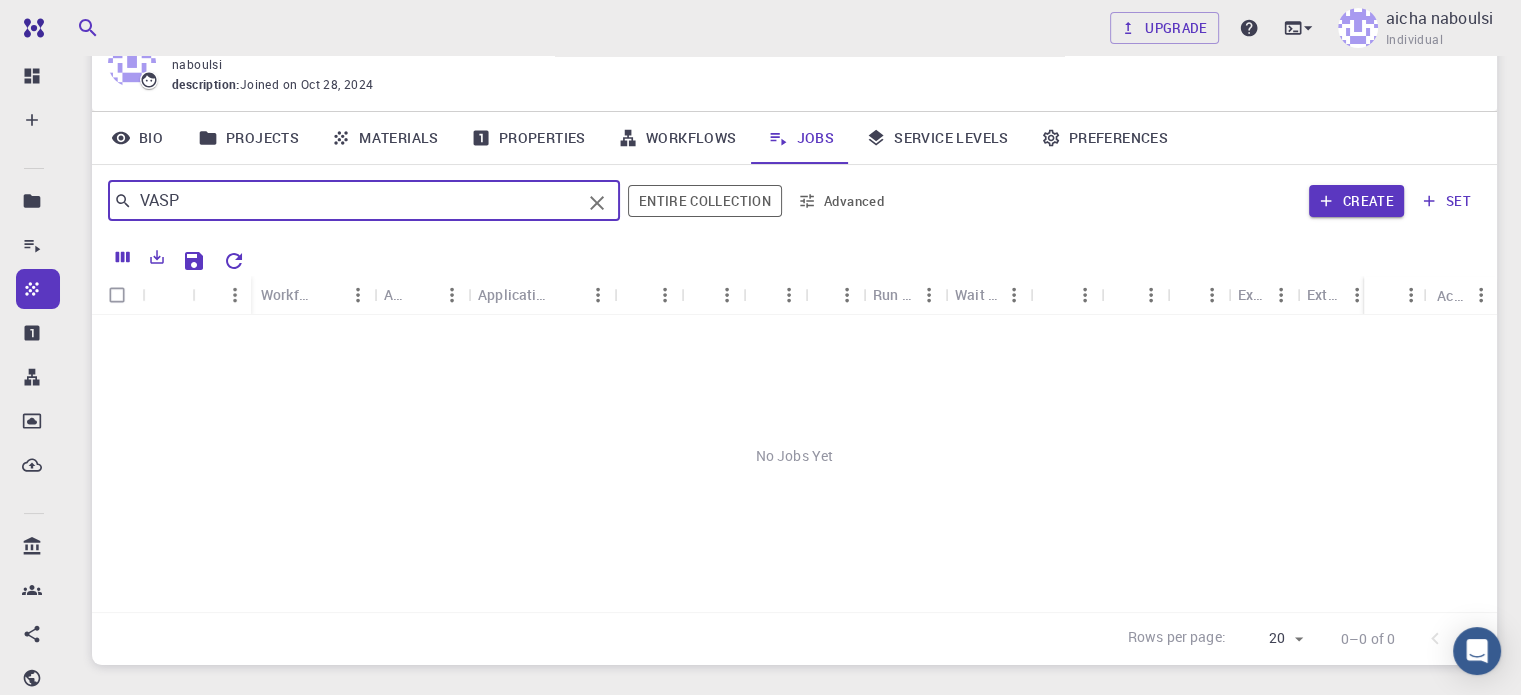 type on "VASP" 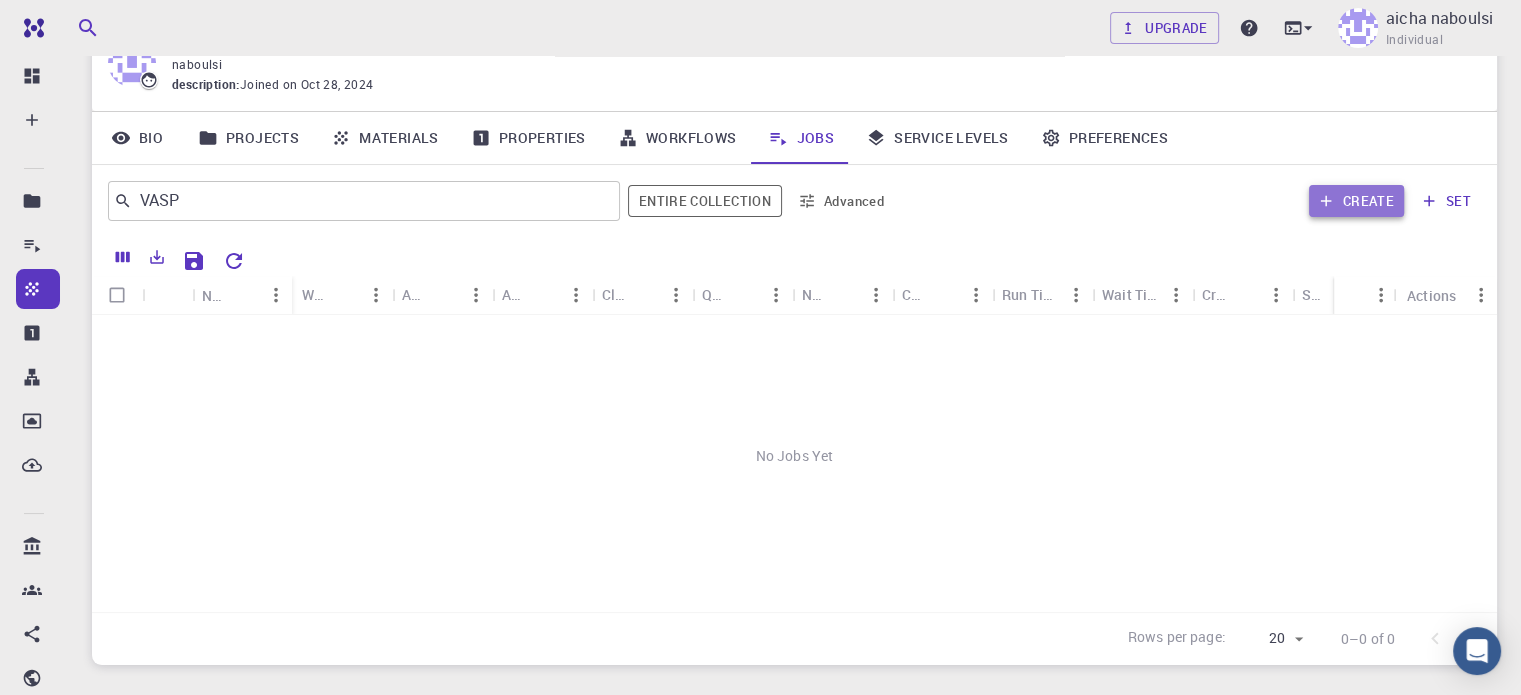 click on "Create" at bounding box center (1356, 201) 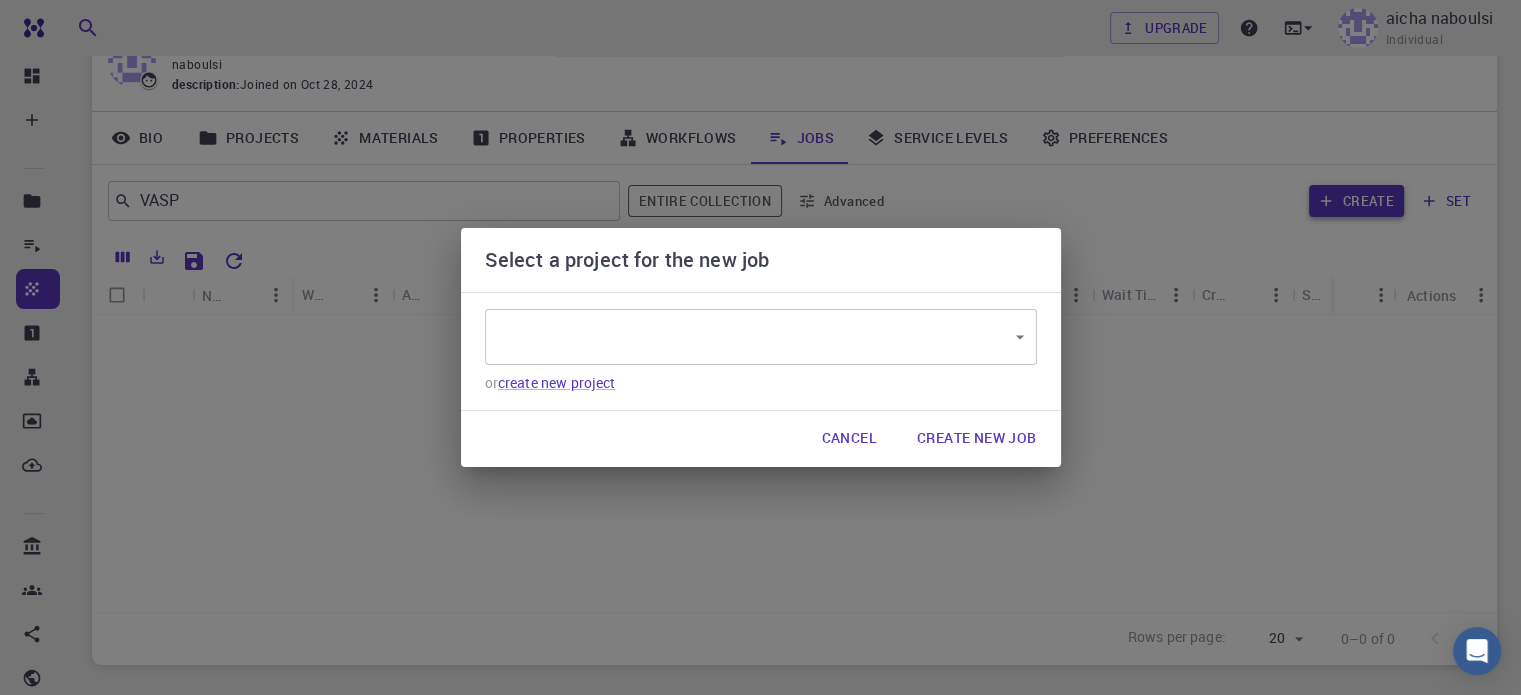 type on "LtsDNWhdBEwj4Nkwj" 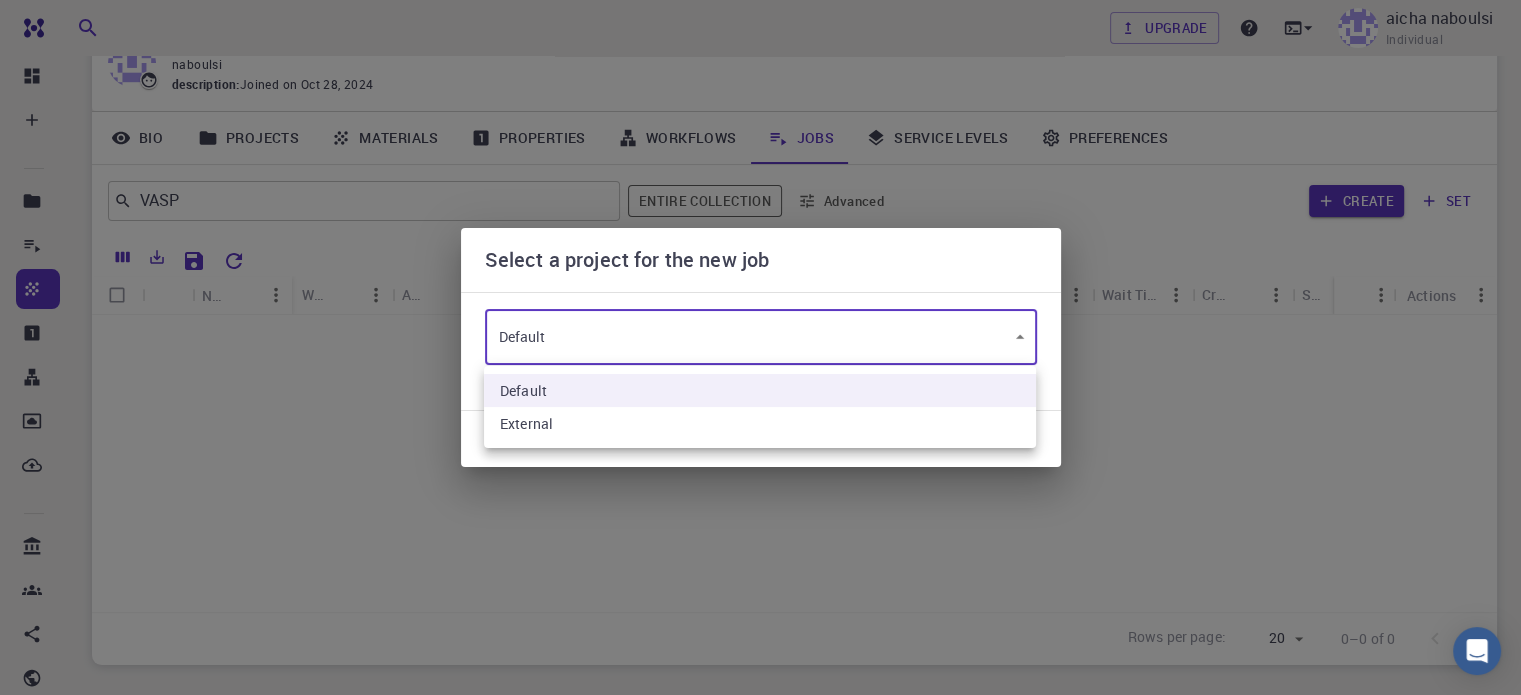 click on "aicha naboulsi Individual Home aicha naboulsi aicha naboulsi naboulsi description :   Joined on Oct 28, 2024 Bio Projects Materials Properties Workflows Jobs Service Levels Preferences VASP ​ Entire collection Advanced Create set Name Workflow Name Application Application Version Cluster Queue Nodes Cores Run Time Wait Time Created Shared Public Ext+lnk Ext+web Status Actions No Jobs Yet Rows per page: 20 20 0–0 of 0 ©  2025   Exabyte Inc.   All rights reserved. Platform version  2025.7.24 . Documentation Video Tutorials Terms of service Privacy statement
Select a project for the new job Default LtsDNWhdBEwj4Nkwj ​ or  Cancel Default" at bounding box center (760, 361) 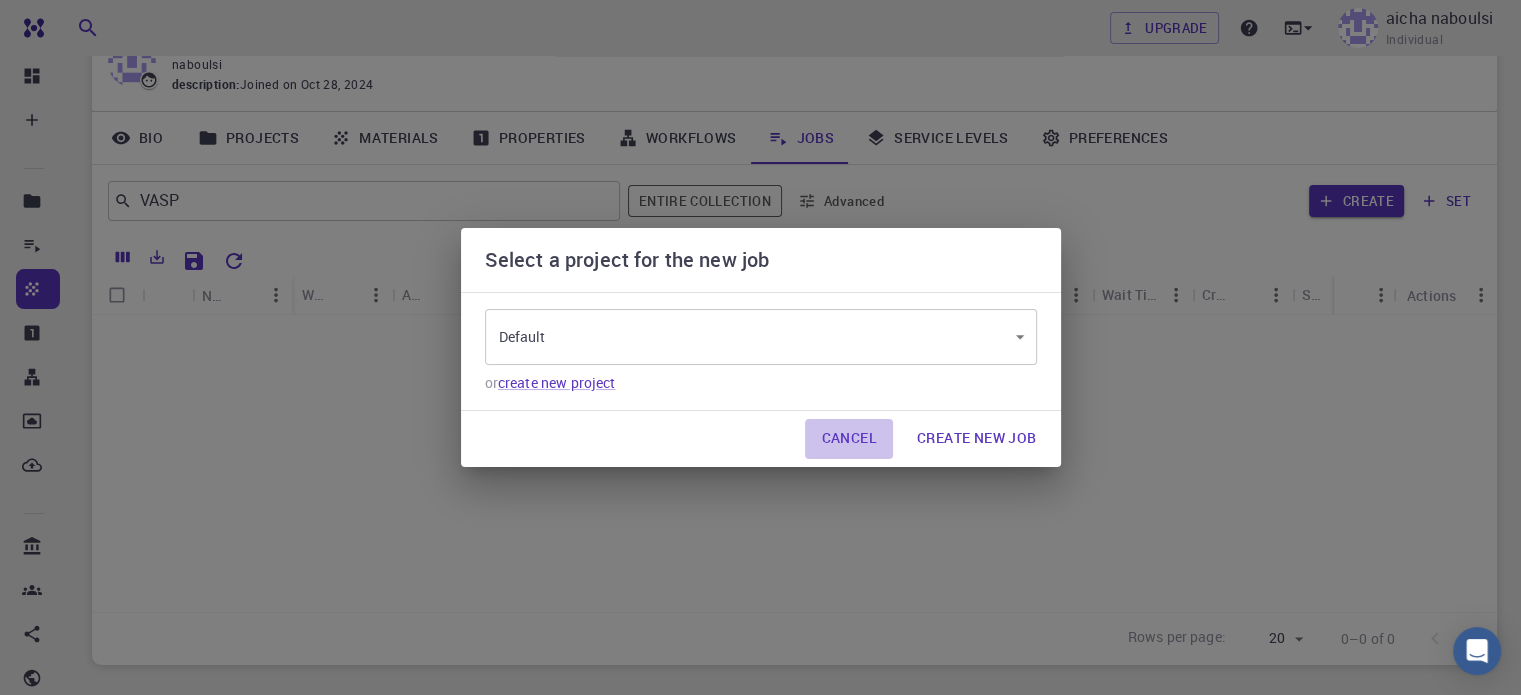 click on "Cancel" at bounding box center [848, 439] 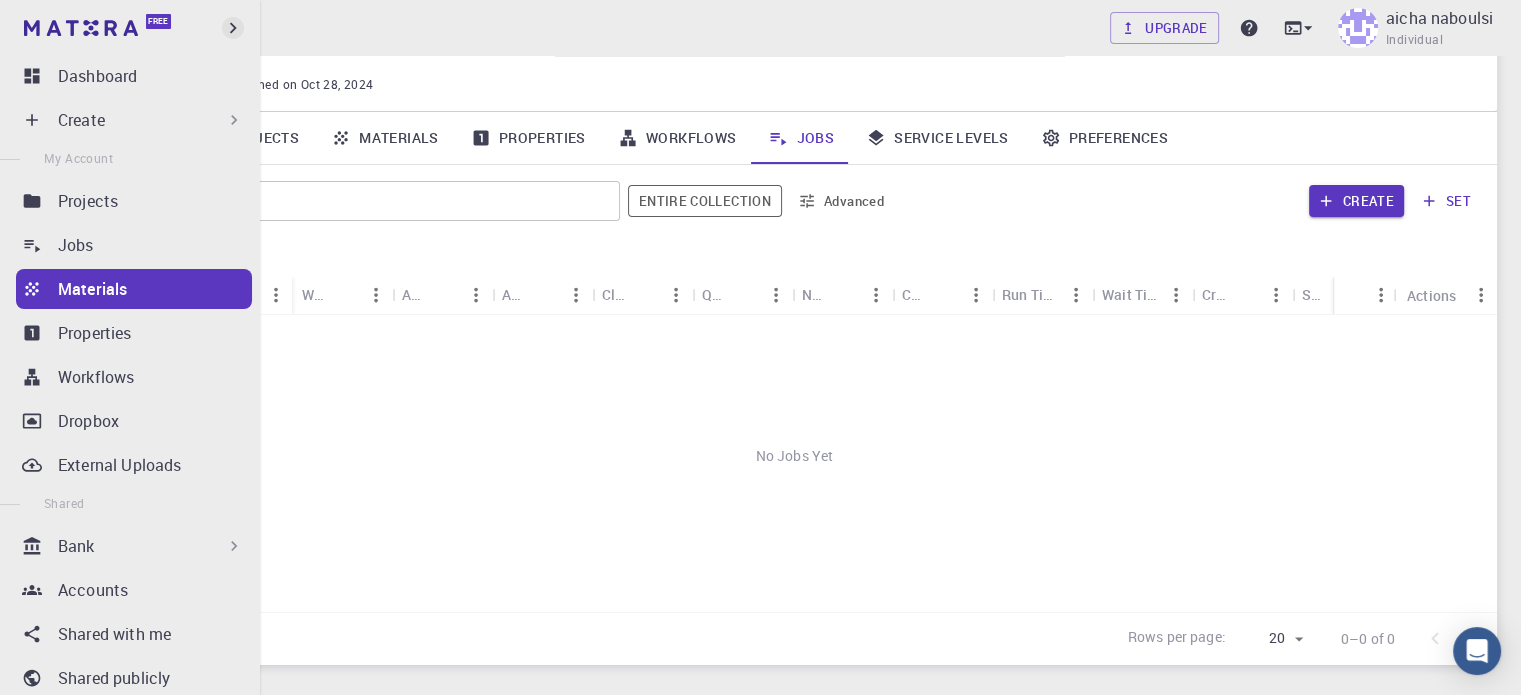 click 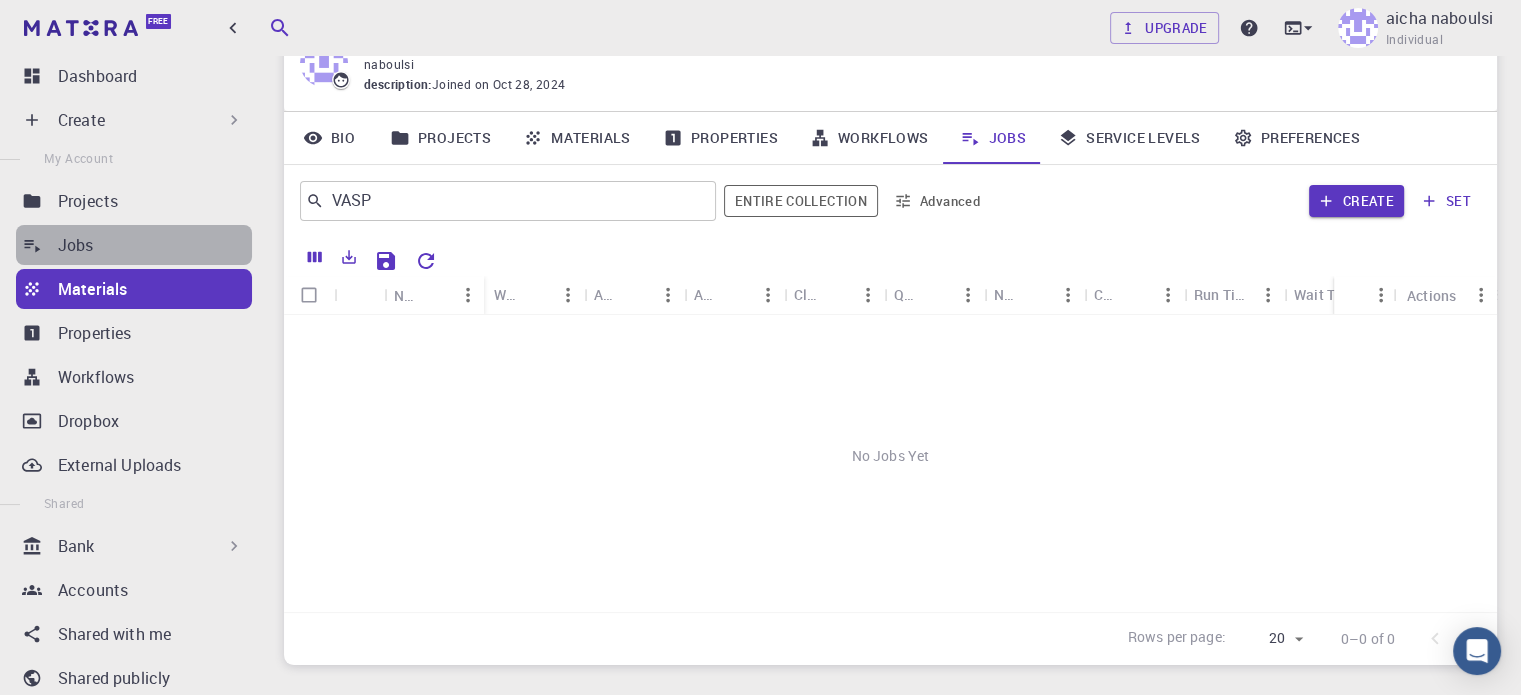 click on "Jobs" at bounding box center [155, 245] 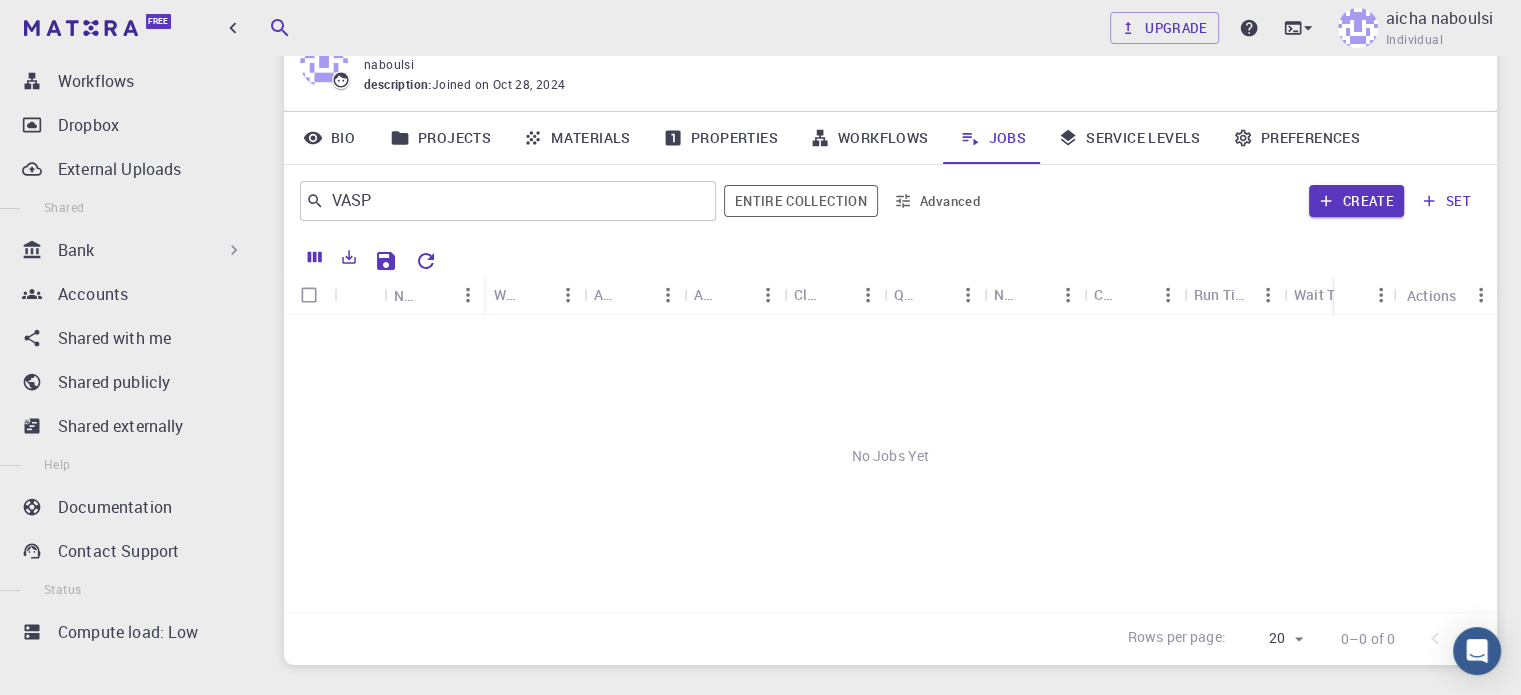 scroll, scrollTop: 300, scrollLeft: 0, axis: vertical 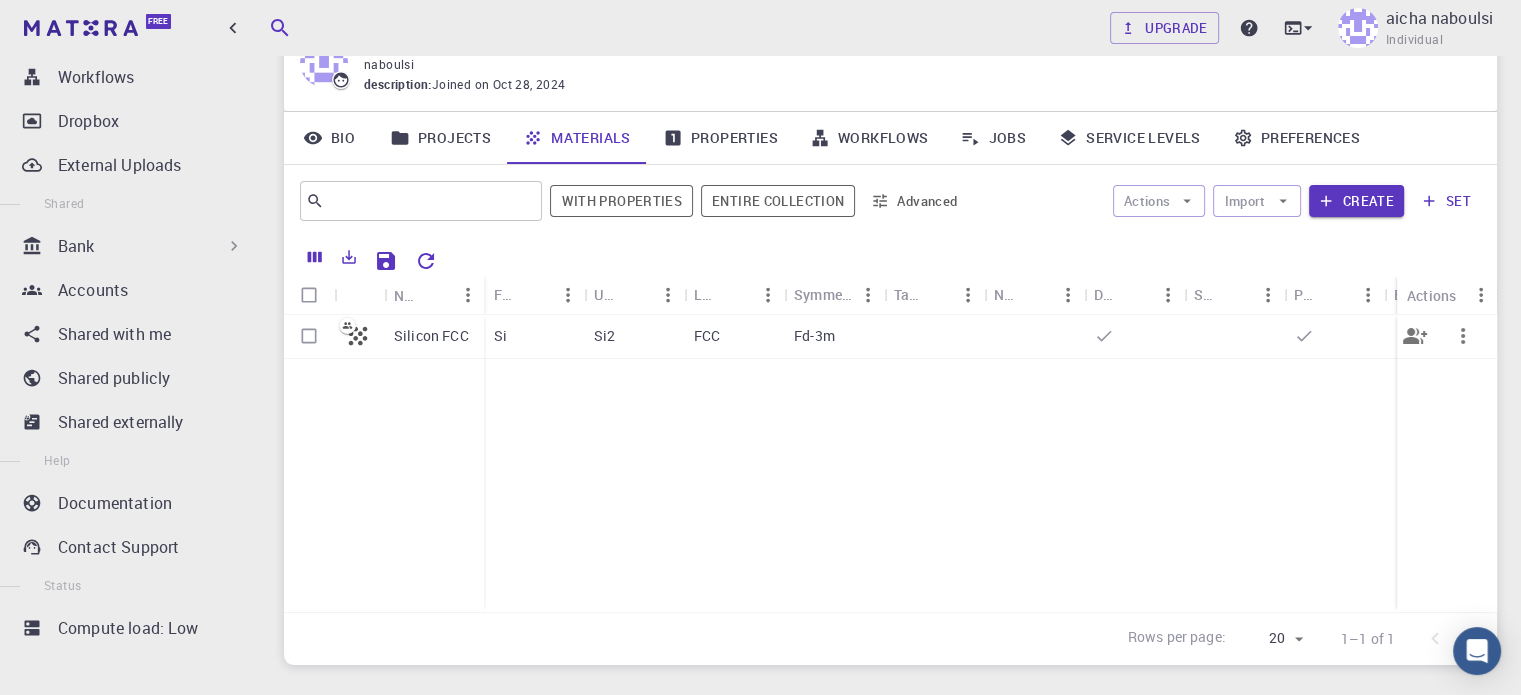 click on "Silicon FCC" at bounding box center [434, 337] 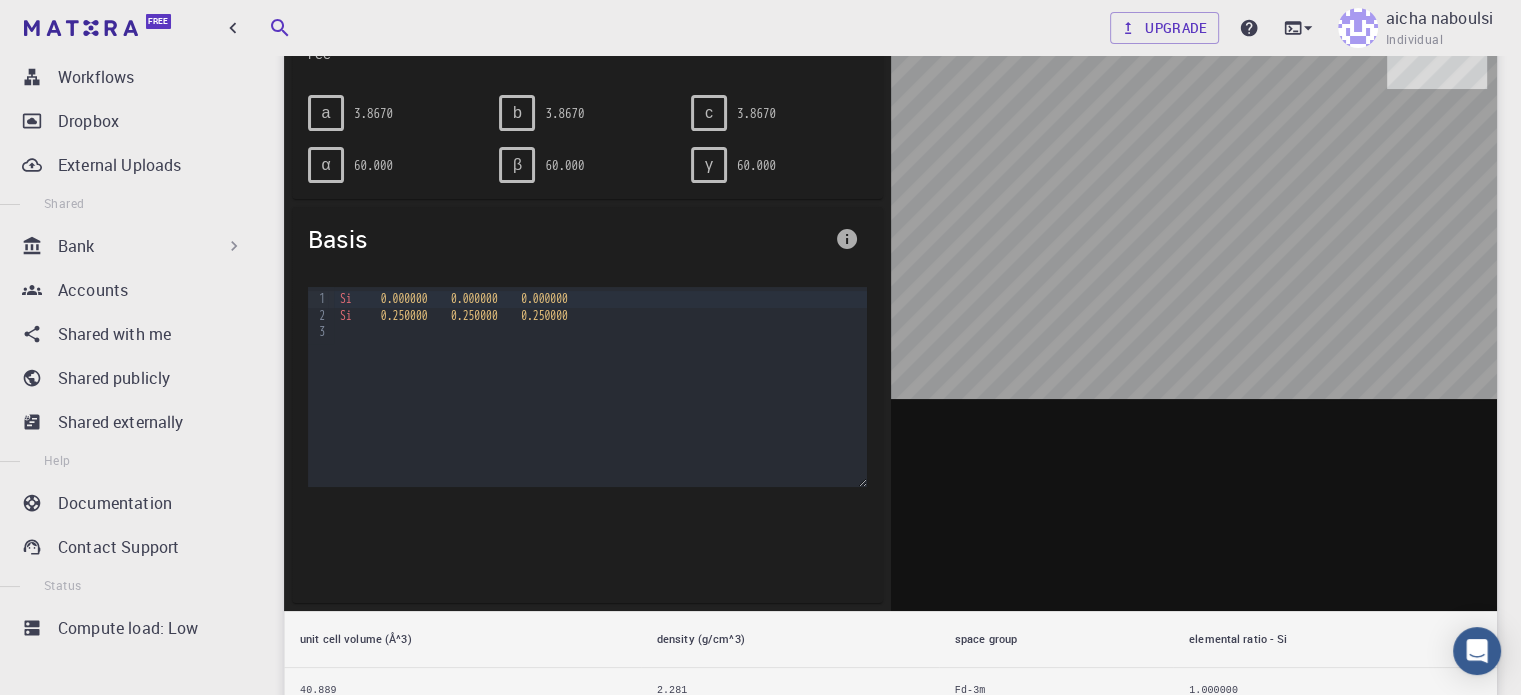 scroll, scrollTop: 203, scrollLeft: 0, axis: vertical 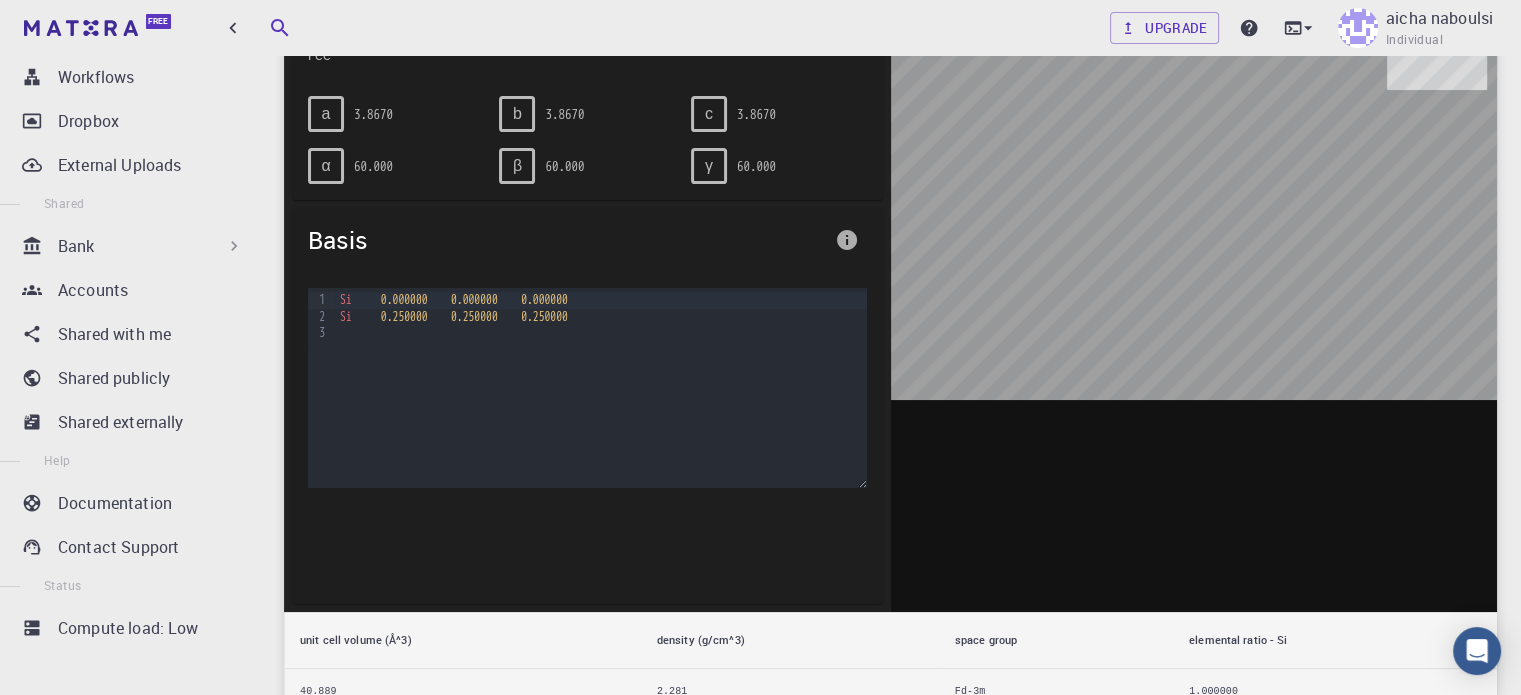 click at bounding box center (1194, 301) 